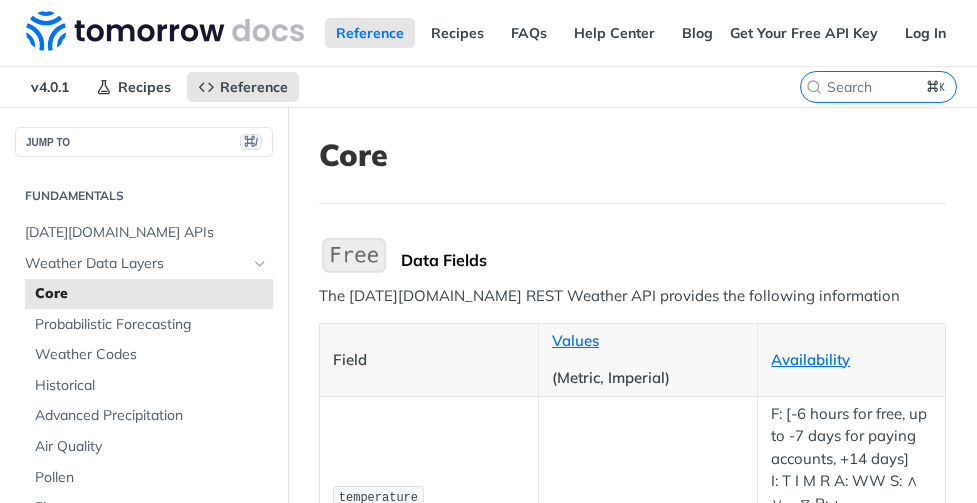 scroll, scrollTop: 4720, scrollLeft: 0, axis: vertical 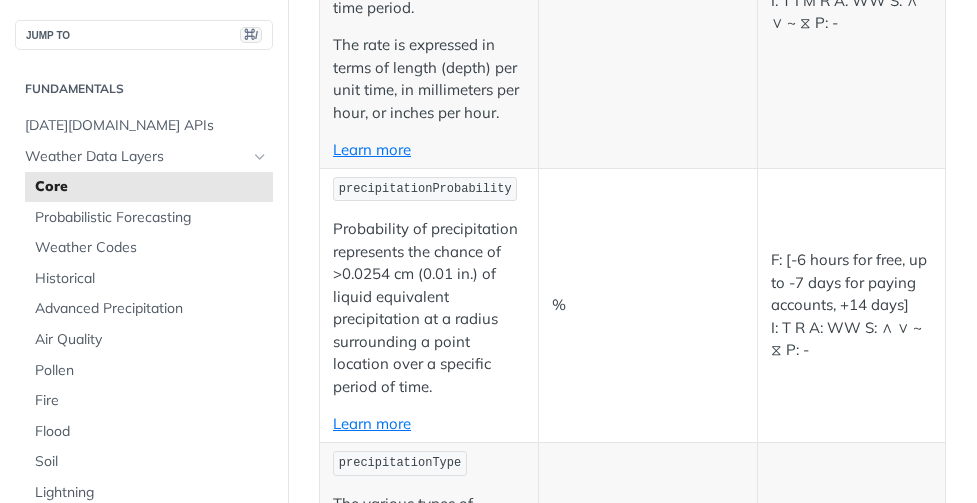 click on "mm/hr
in/hr" at bounding box center [648, -22] 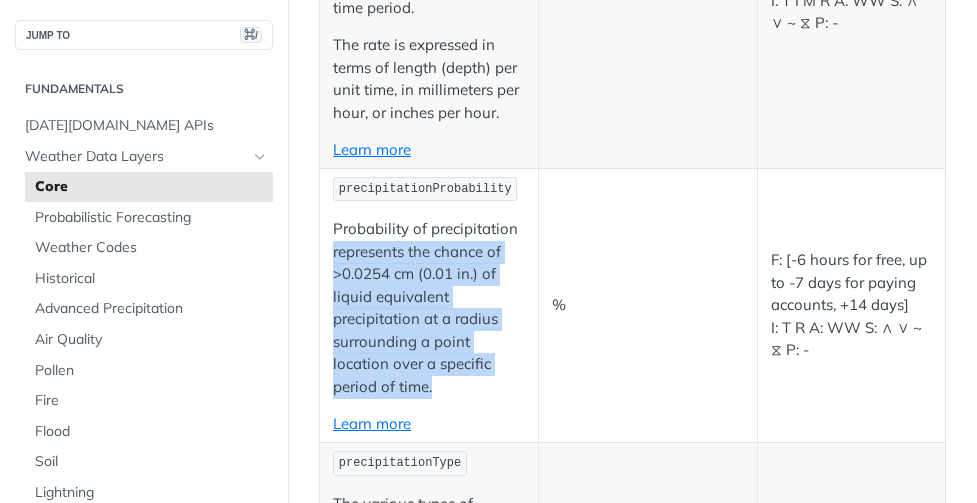drag, startPoint x: 445, startPoint y: 418, endPoint x: 328, endPoint y: 280, distance: 180.92264 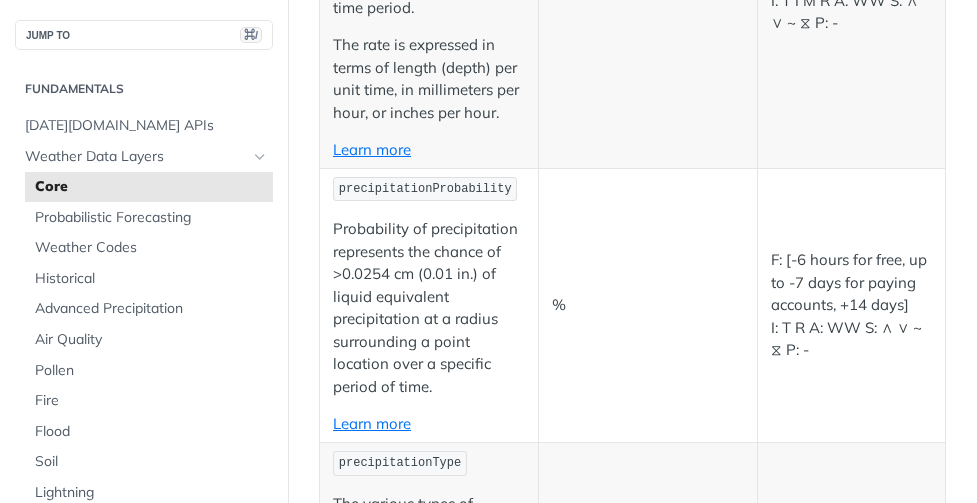 scroll, scrollTop: 2734, scrollLeft: 0, axis: vertical 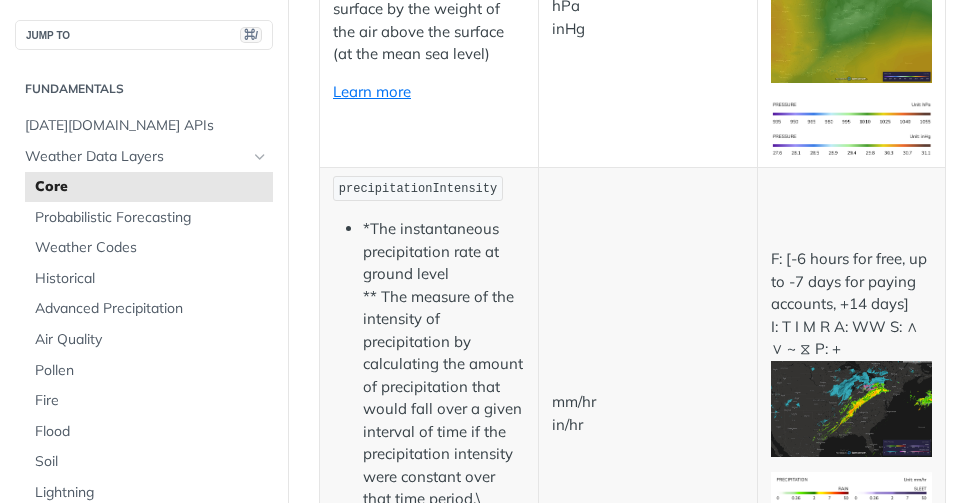 click on "*The instantaneous precipitation rate at ground level
**
The measure of the intensity of precipitation by calculating the amount of precipitation that would fall over a given interval of time if the precipitation intensity were constant over that time period.\" at bounding box center (444, 364) 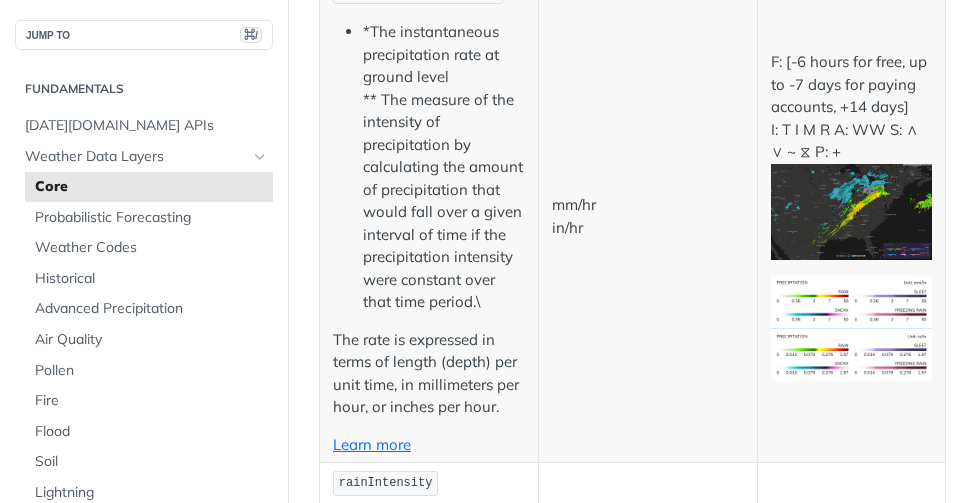 scroll, scrollTop: 2935, scrollLeft: 0, axis: vertical 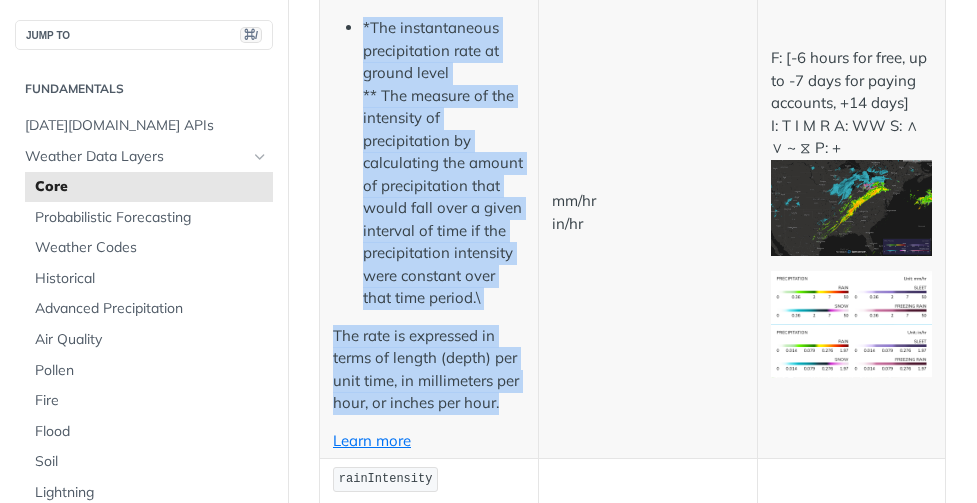 drag, startPoint x: 504, startPoint y: 406, endPoint x: 354, endPoint y: 30, distance: 404.816 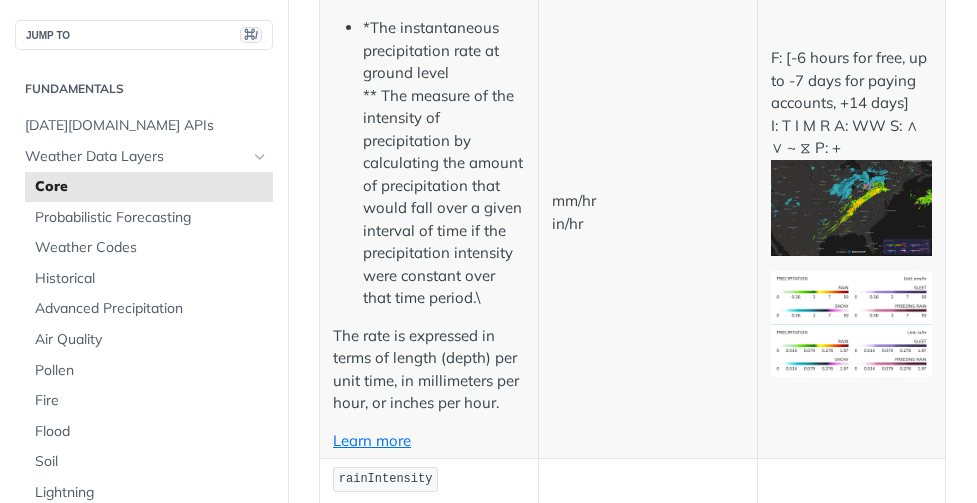 scroll, scrollTop: 5144, scrollLeft: 0, axis: vertical 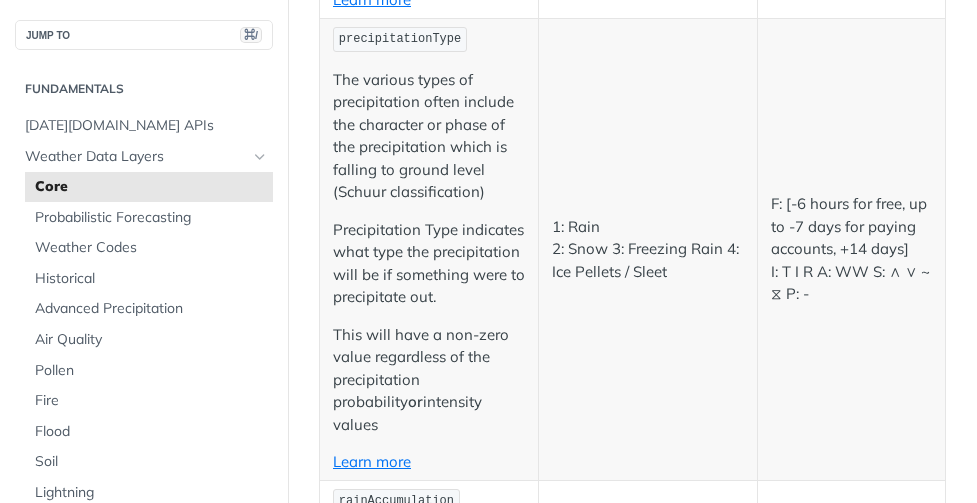 click on "Precipitation Type indicates what type the precipitation will be if something were to precipitate out." at bounding box center (429, 264) 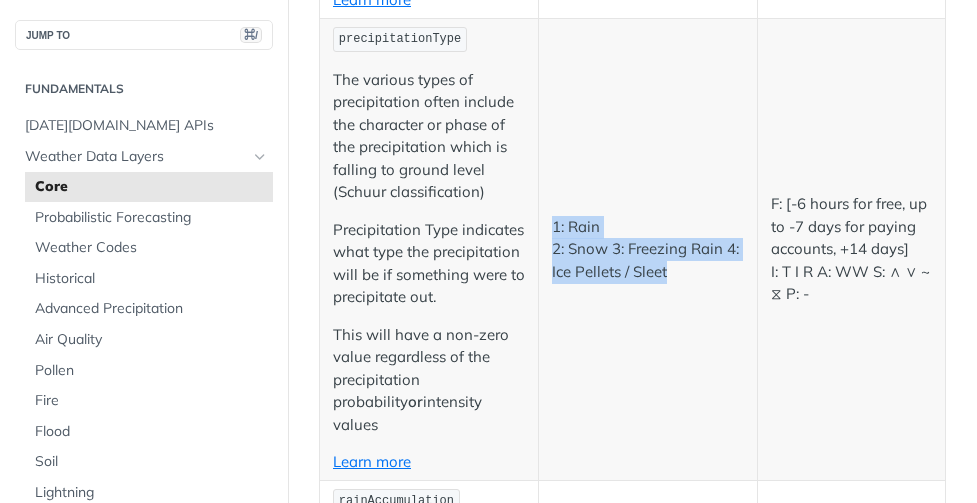 drag, startPoint x: 657, startPoint y: 282, endPoint x: 548, endPoint y: 230, distance: 120.76837 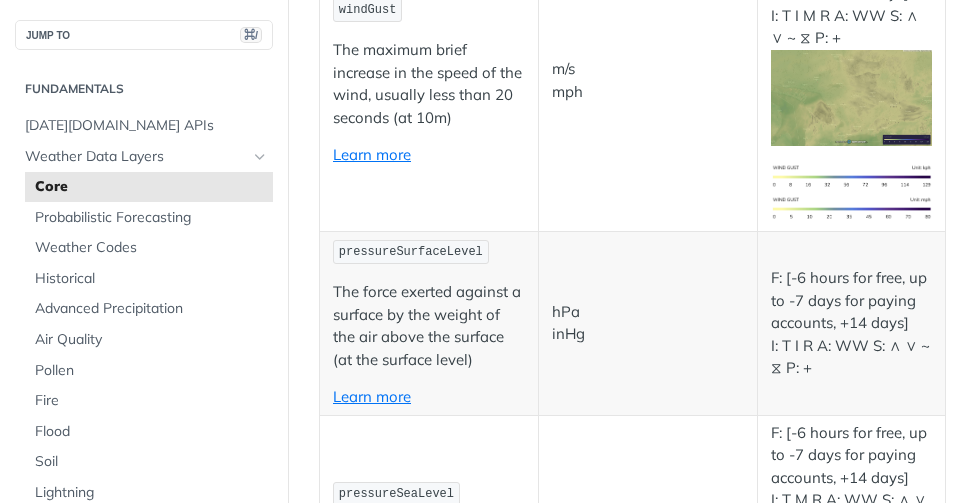 scroll, scrollTop: 656, scrollLeft: 0, axis: vertical 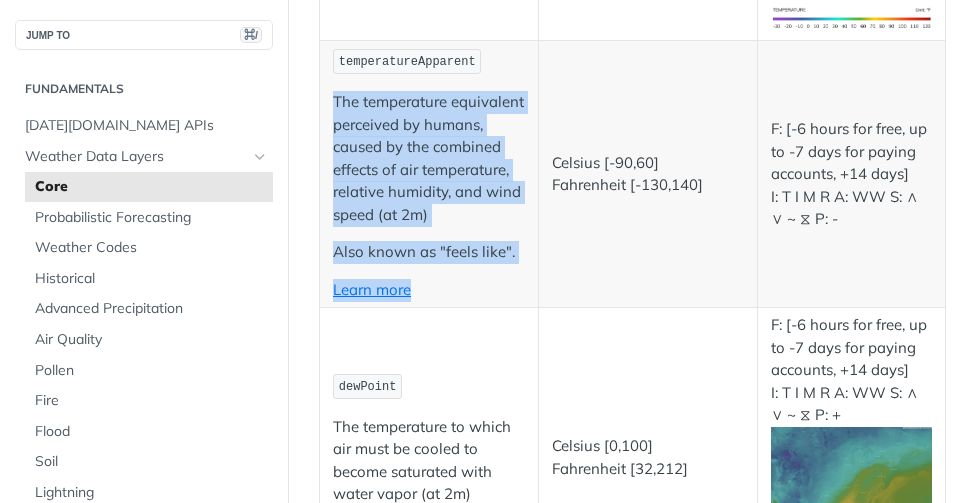 drag, startPoint x: 434, startPoint y: 290, endPoint x: 332, endPoint y: 99, distance: 216.52945 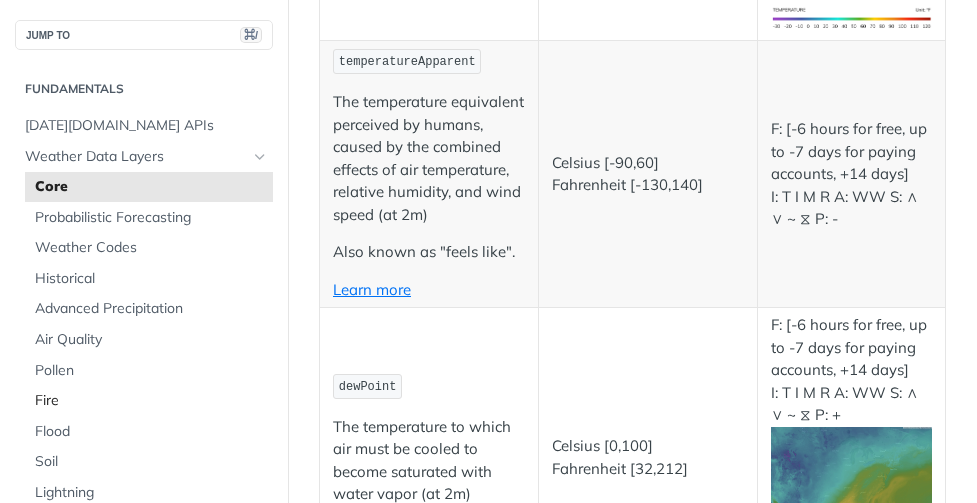 click on "Fire" at bounding box center (151, 401) 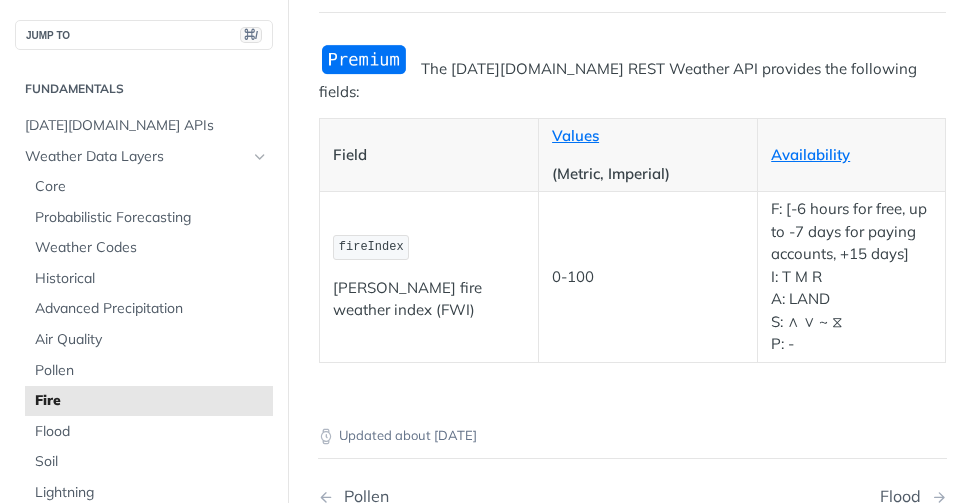 scroll, scrollTop: 194, scrollLeft: 0, axis: vertical 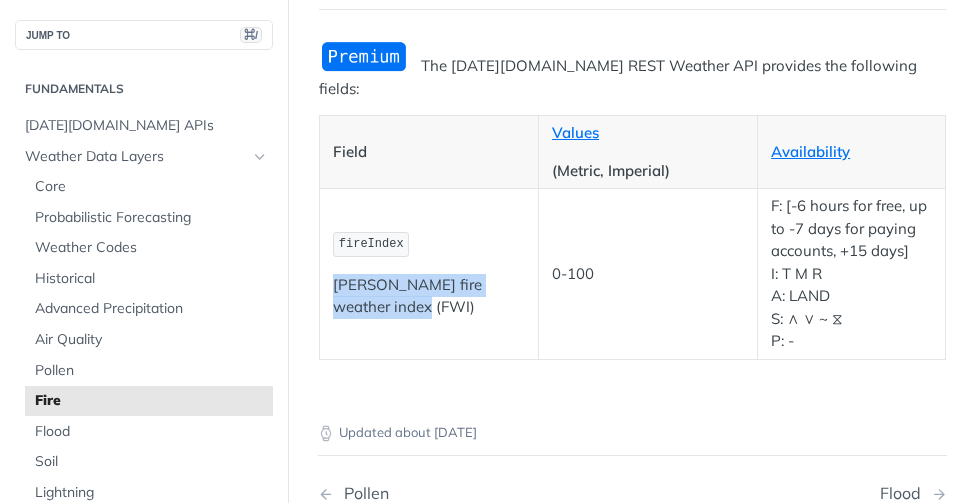 drag, startPoint x: 380, startPoint y: 286, endPoint x: 325, endPoint y: 265, distance: 58.872746 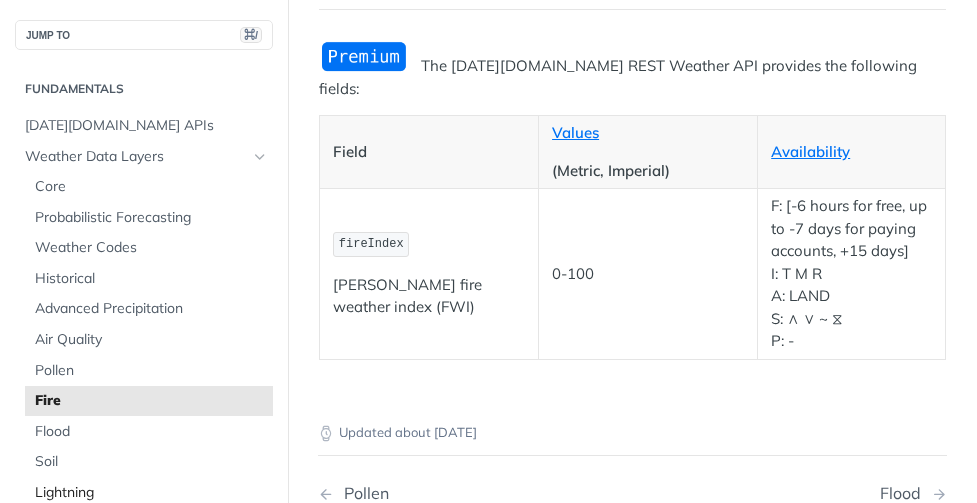 click on "Lightning" at bounding box center (151, 493) 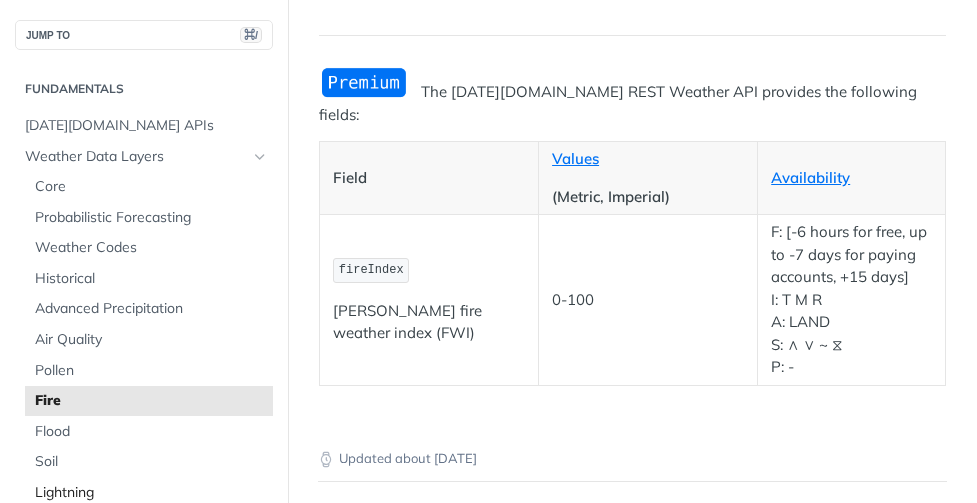 scroll, scrollTop: 224, scrollLeft: 0, axis: vertical 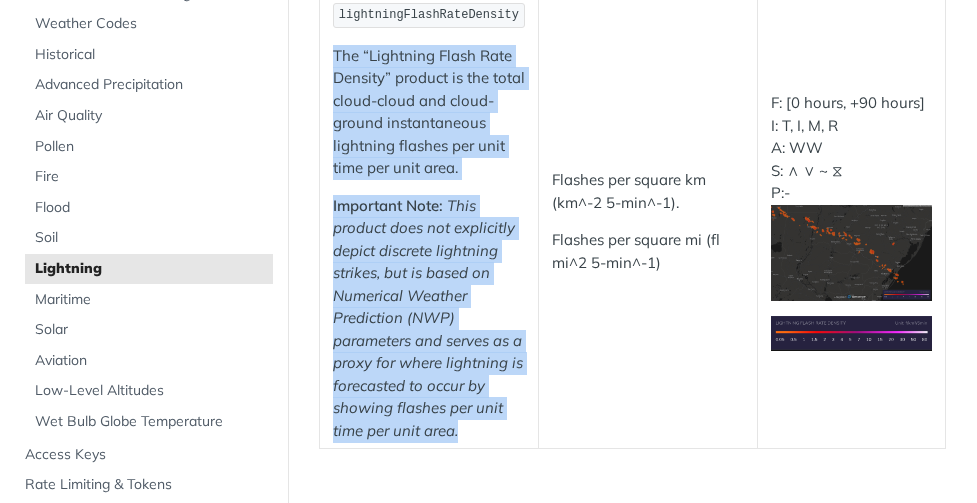 drag, startPoint x: 468, startPoint y: 433, endPoint x: 320, endPoint y: 60, distance: 401.28918 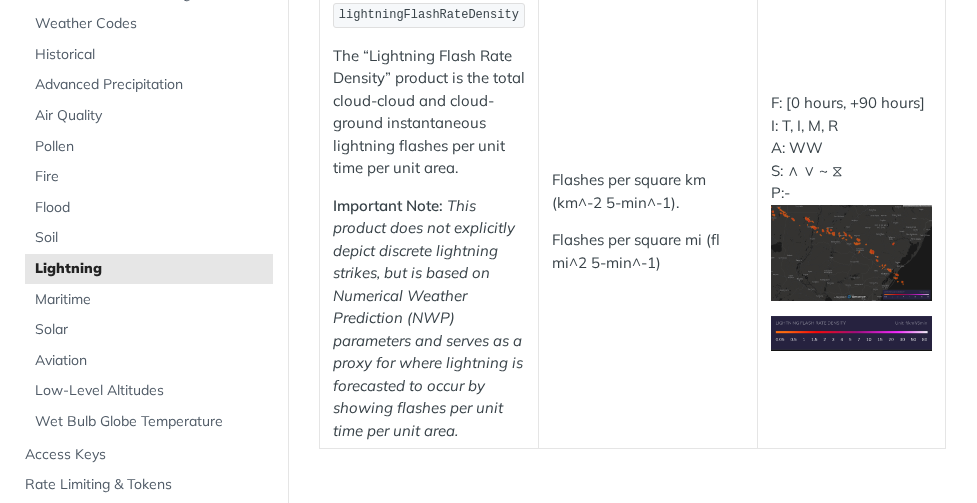 click on "Flashes per square km (km^-2 5-min^-1). Flashes per square mi (fl mi^2 5-min^-1)" at bounding box center (648, 221) 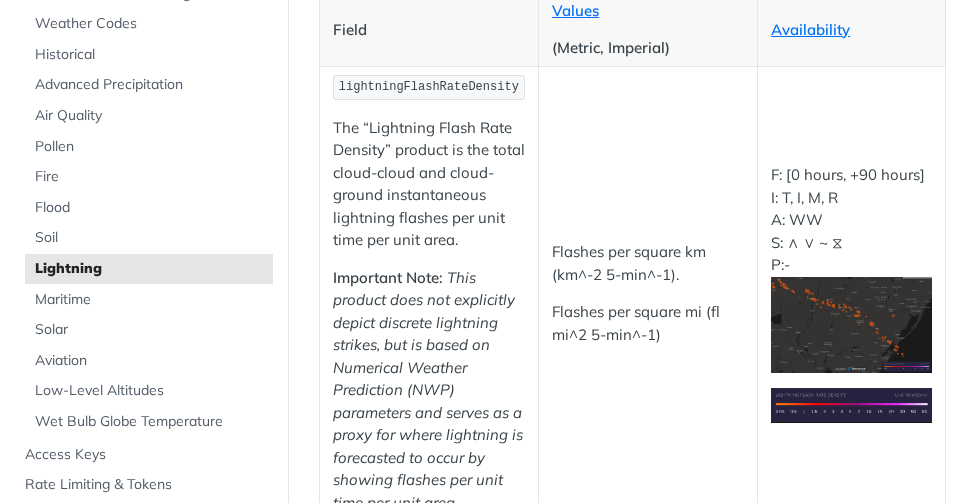 scroll, scrollTop: 231, scrollLeft: 0, axis: vertical 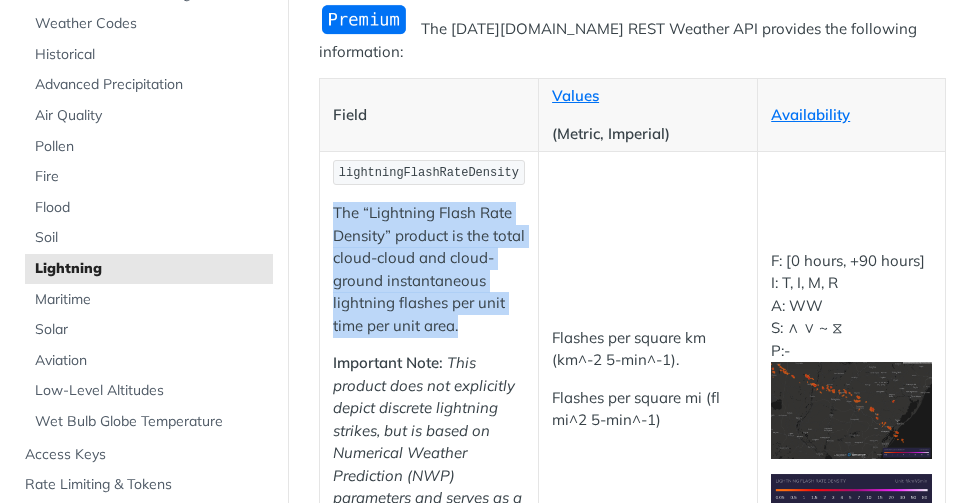 drag, startPoint x: 470, startPoint y: 299, endPoint x: 323, endPoint y: 186, distance: 185.41306 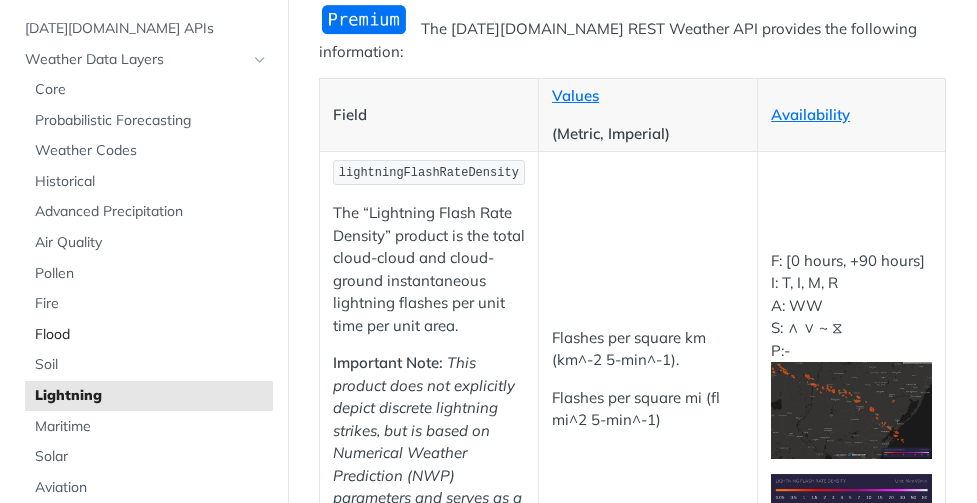 scroll, scrollTop: 0, scrollLeft: 0, axis: both 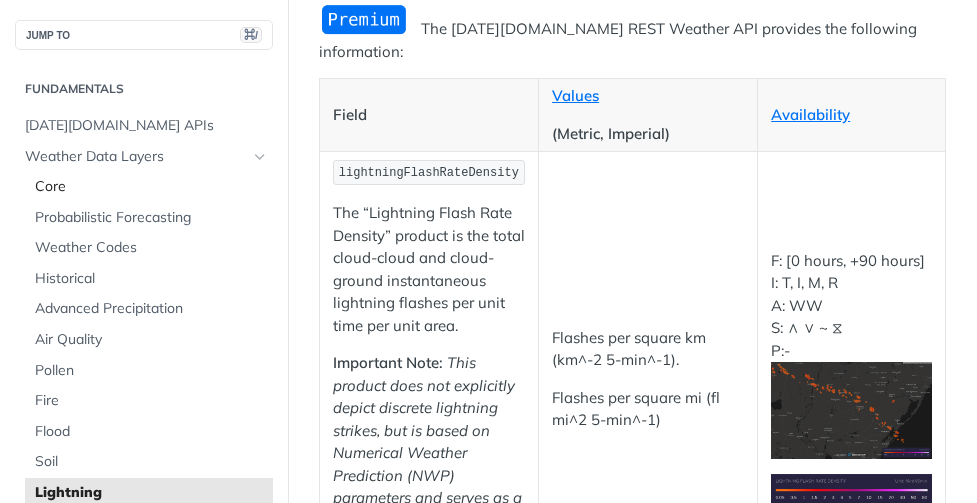 click on "Core" at bounding box center [151, 187] 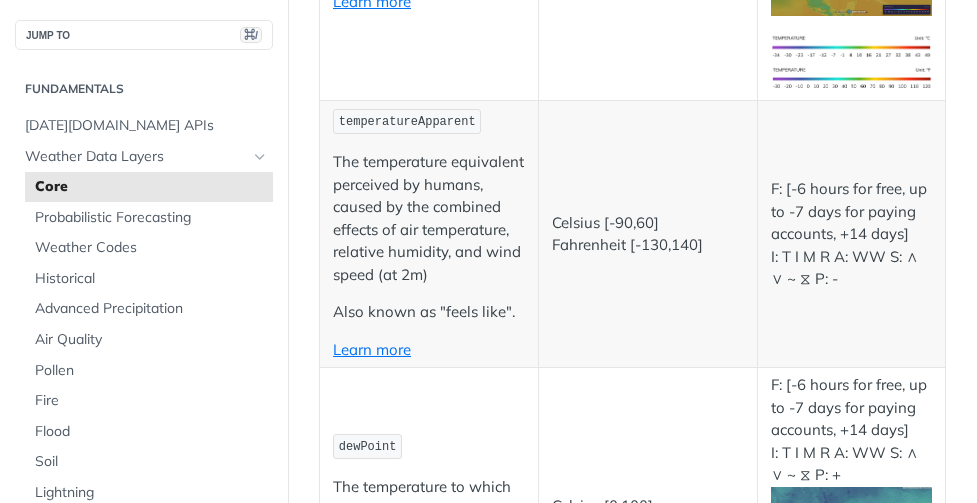 scroll, scrollTop: 1345, scrollLeft: 0, axis: vertical 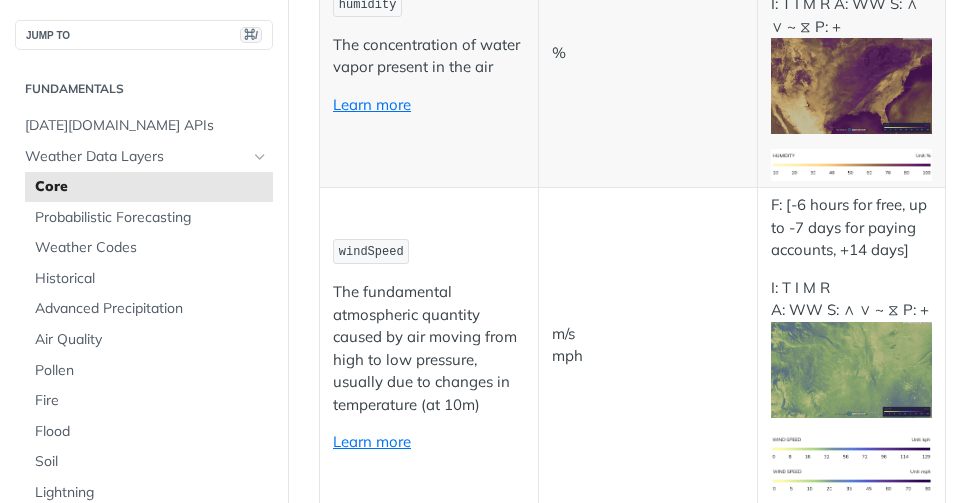 click on "The fundamental atmospheric quantity caused by air moving from high to low pressure, usually due to changes in temperature (at 10m)" at bounding box center [429, 348] 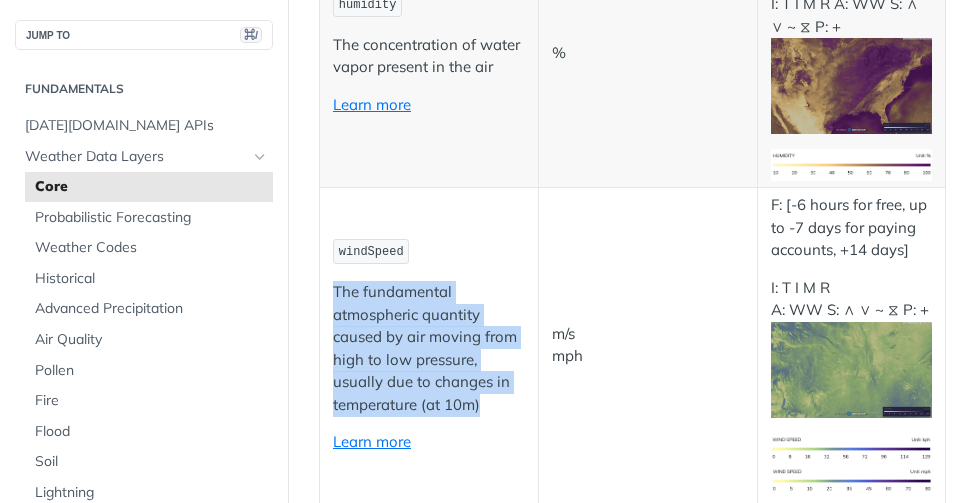 drag, startPoint x: 481, startPoint y: 403, endPoint x: 326, endPoint y: 292, distance: 190.64627 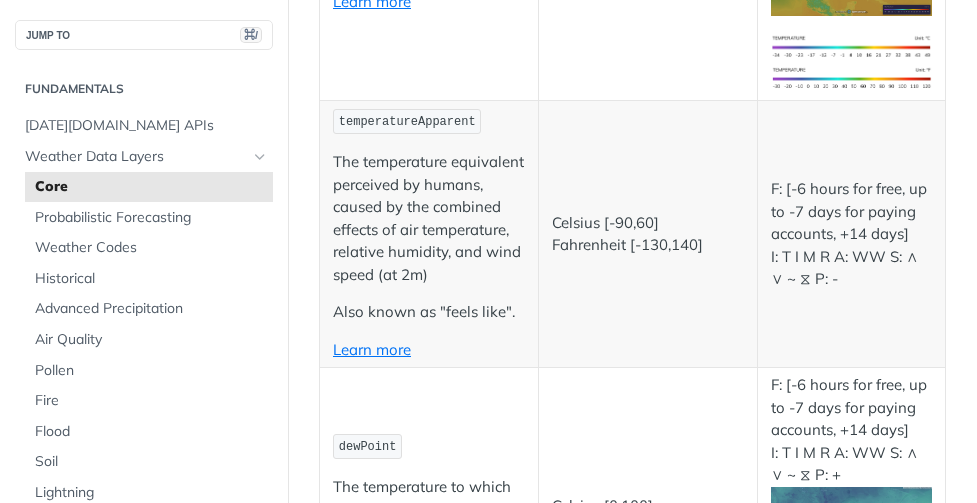 scroll, scrollTop: 1944, scrollLeft: 0, axis: vertical 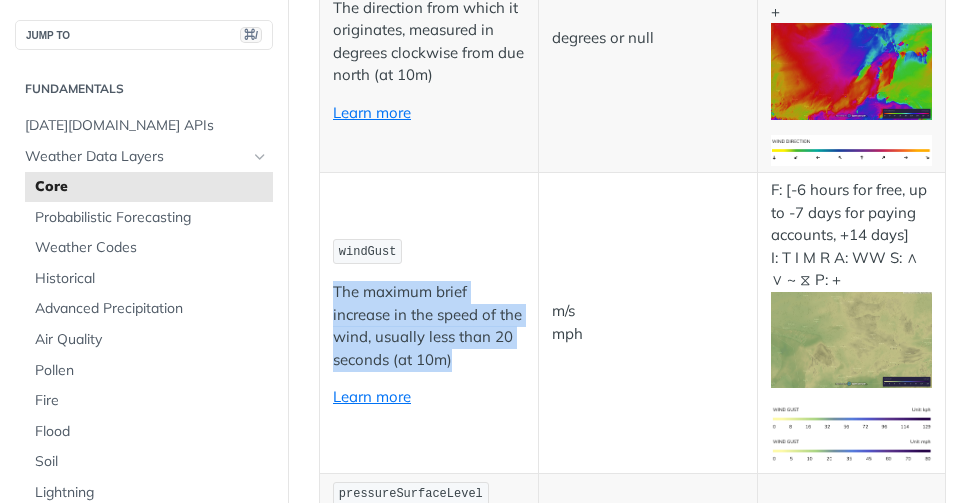 drag, startPoint x: 462, startPoint y: 364, endPoint x: 334, endPoint y: 288, distance: 148.86235 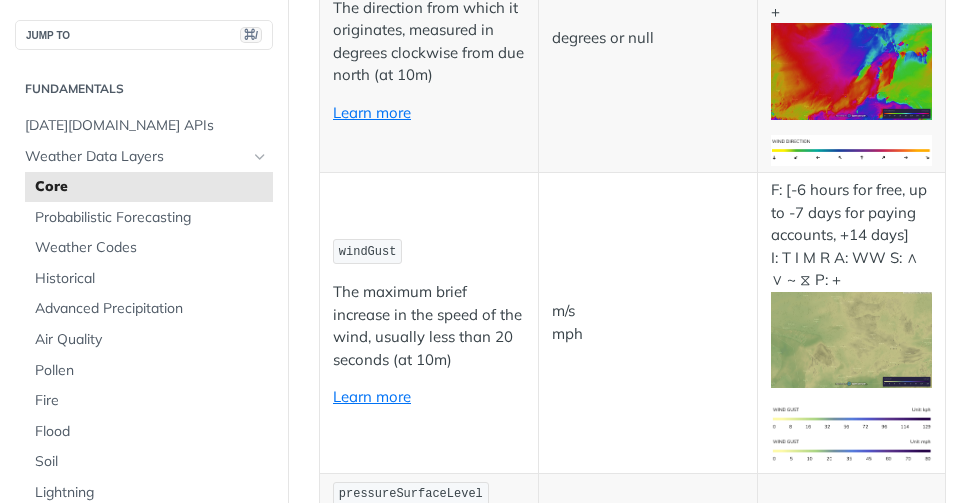scroll, scrollTop: 1659, scrollLeft: 0, axis: vertical 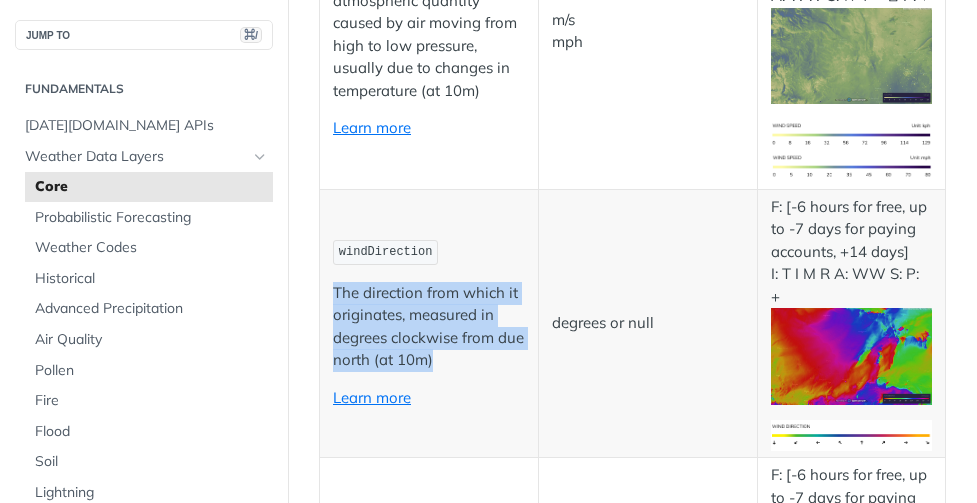 drag, startPoint x: 439, startPoint y: 361, endPoint x: 328, endPoint y: 299, distance: 127.141655 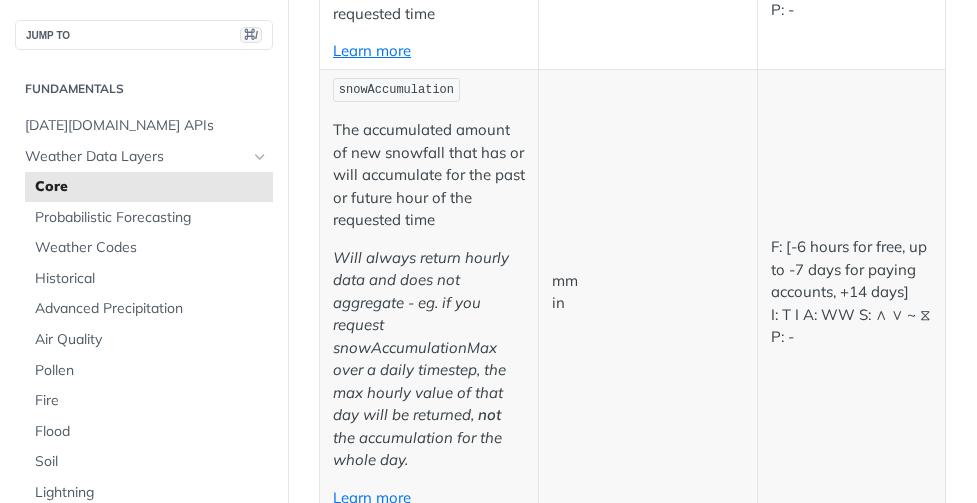 scroll, scrollTop: 5759, scrollLeft: 0, axis: vertical 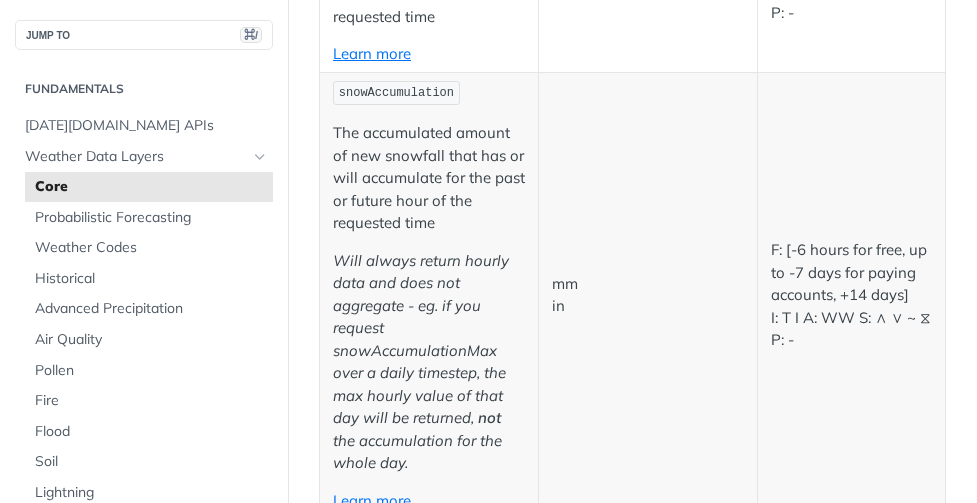 click on "The accumulated amount of new snowfall that has or will accumulate for the past or future hour of the requested time" at bounding box center [429, 178] 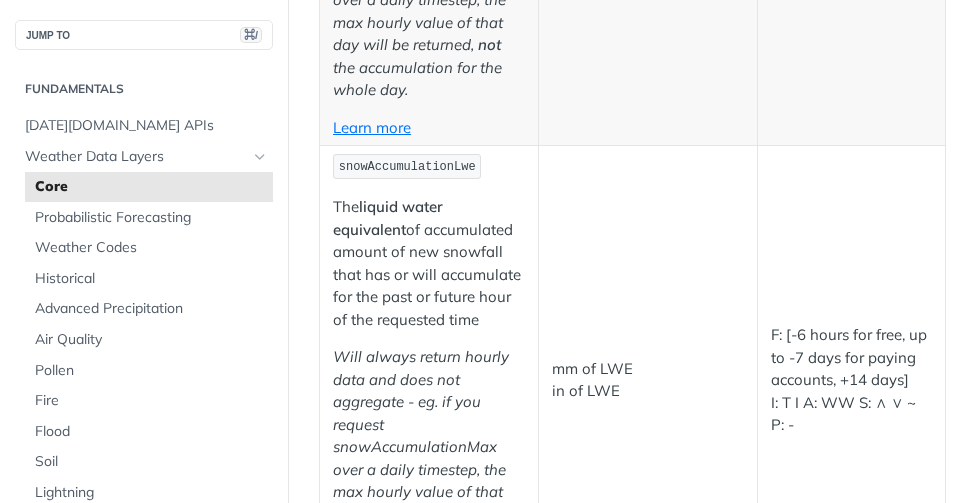 scroll, scrollTop: 5663, scrollLeft: 0, axis: vertical 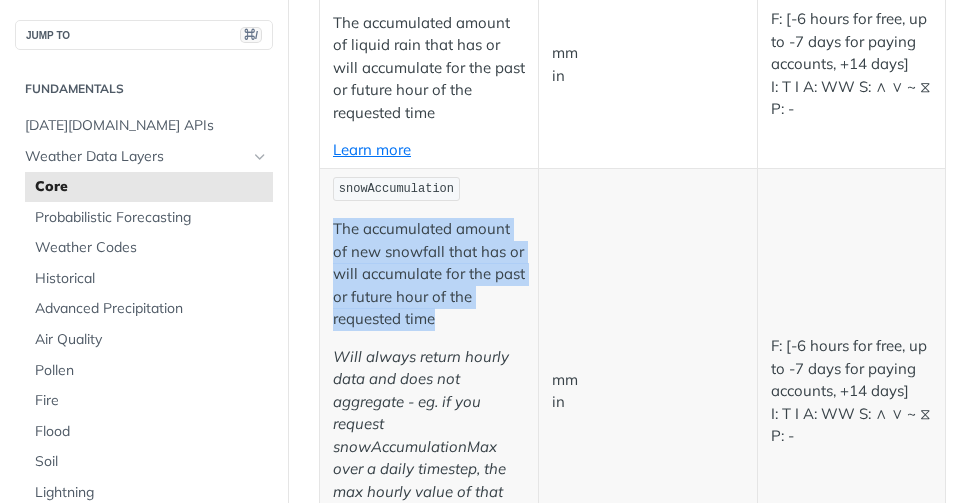 drag, startPoint x: 448, startPoint y: 317, endPoint x: 328, endPoint y: 227, distance: 150 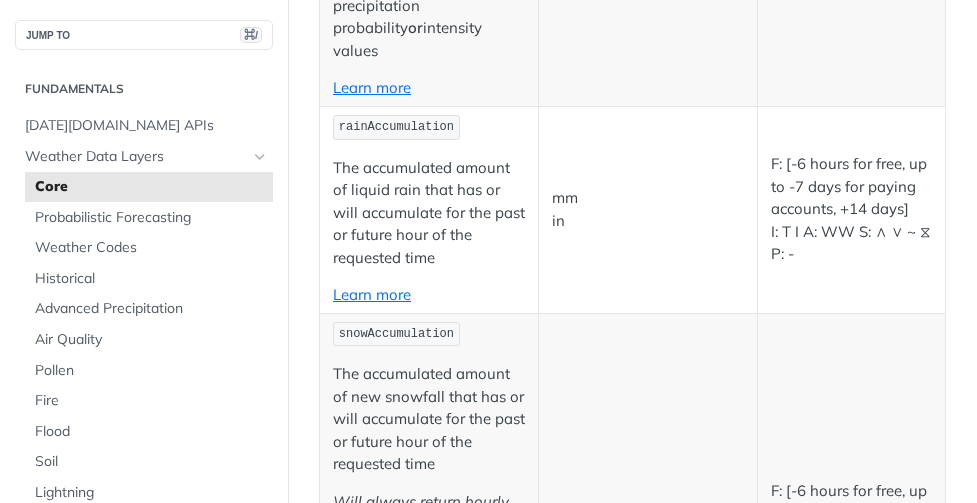 scroll, scrollTop: 5517, scrollLeft: 0, axis: vertical 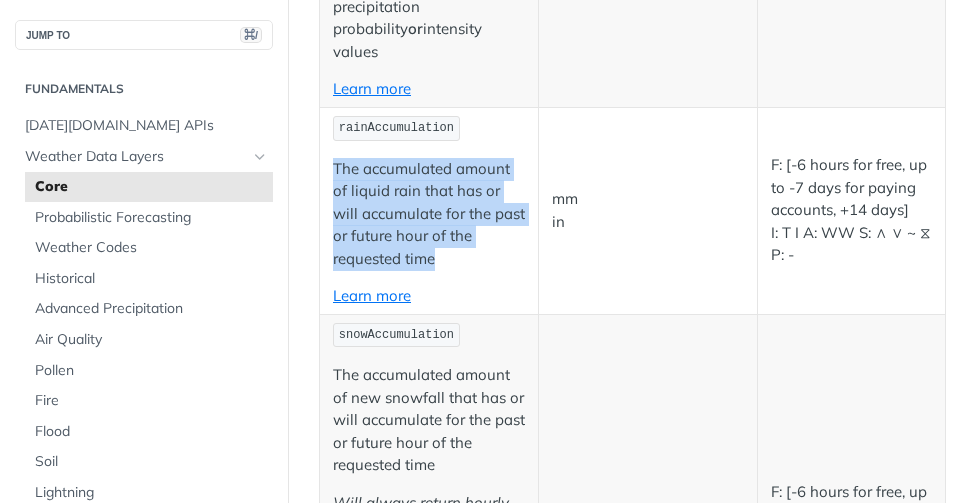 drag, startPoint x: 446, startPoint y: 265, endPoint x: 327, endPoint y: 172, distance: 151.0298 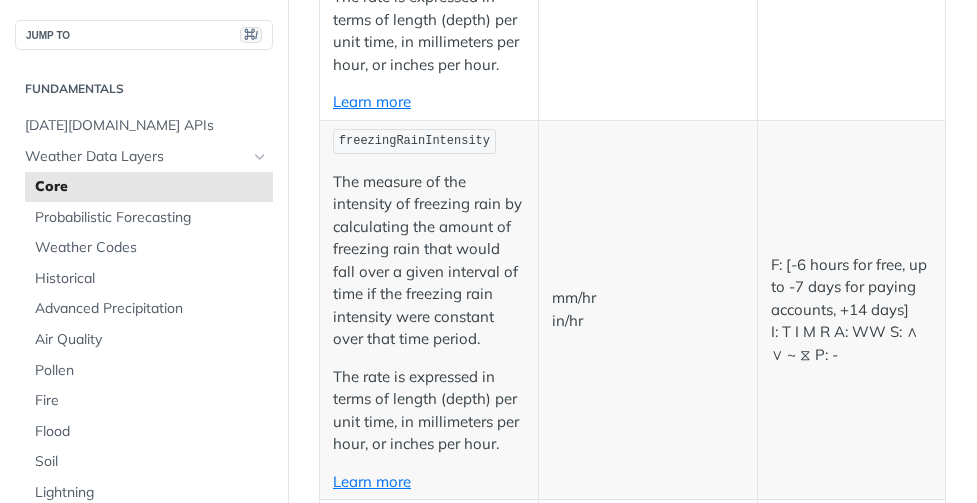 scroll, scrollTop: 3652, scrollLeft: 0, axis: vertical 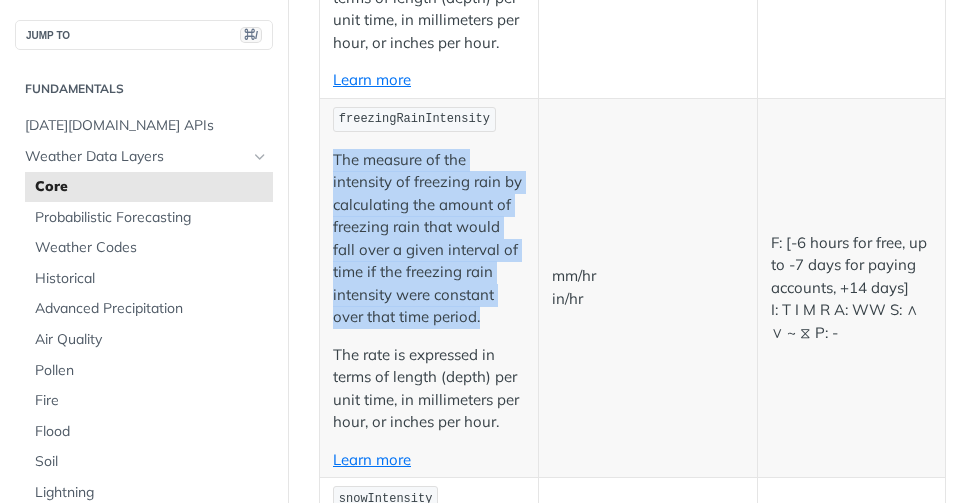 drag, startPoint x: 421, startPoint y: 340, endPoint x: 331, endPoint y: 190, distance: 174.92856 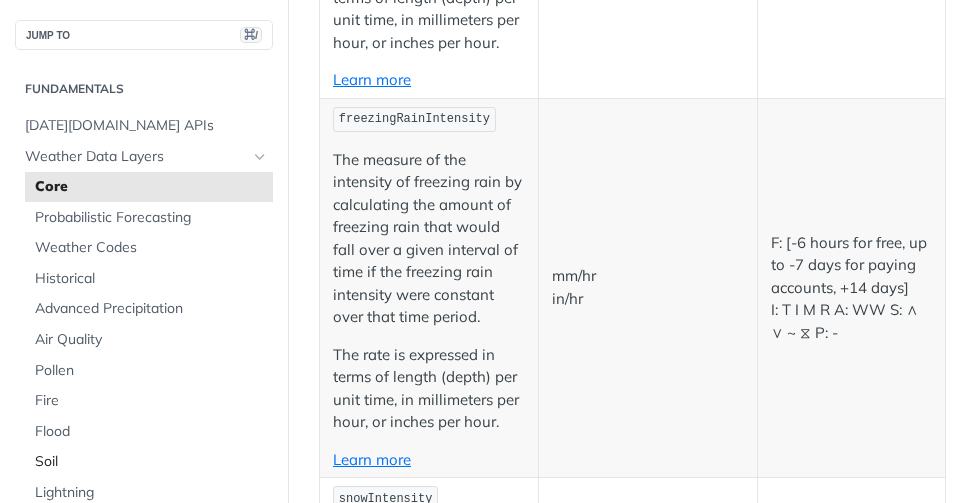 click on "Soil" at bounding box center (151, 462) 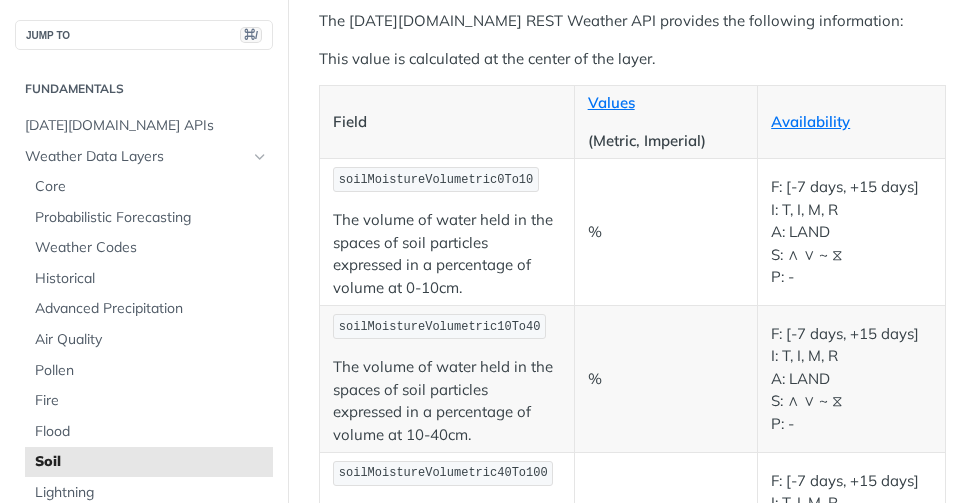 scroll, scrollTop: 320, scrollLeft: 0, axis: vertical 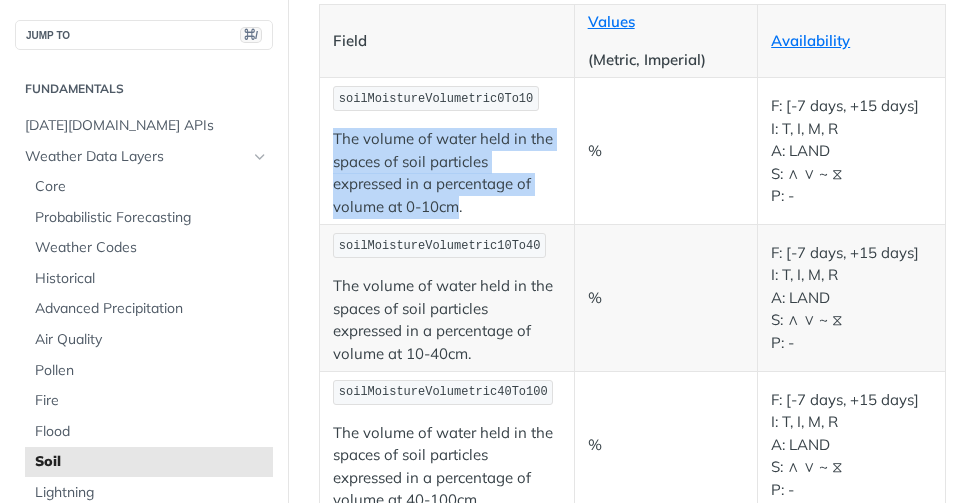 drag, startPoint x: 459, startPoint y: 207, endPoint x: 329, endPoint y: 129, distance: 151.60475 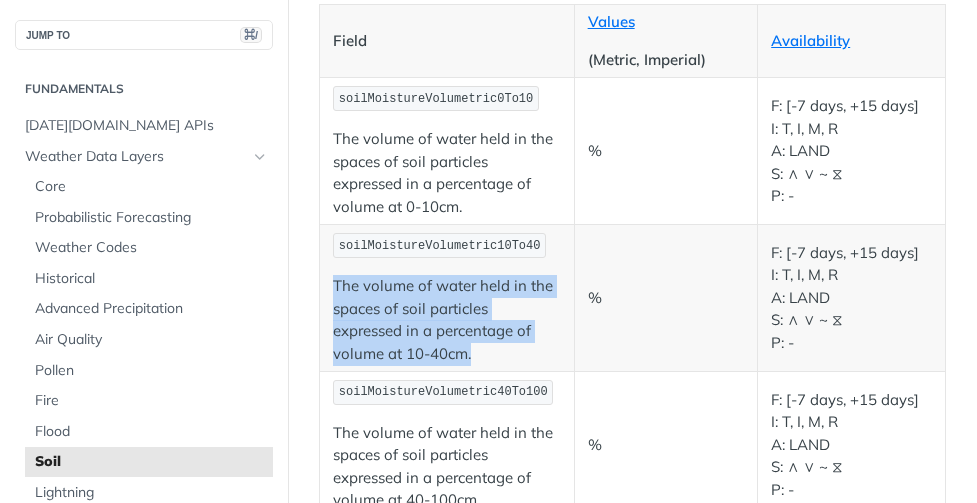 drag, startPoint x: 492, startPoint y: 346, endPoint x: 323, endPoint y: 288, distance: 178.67569 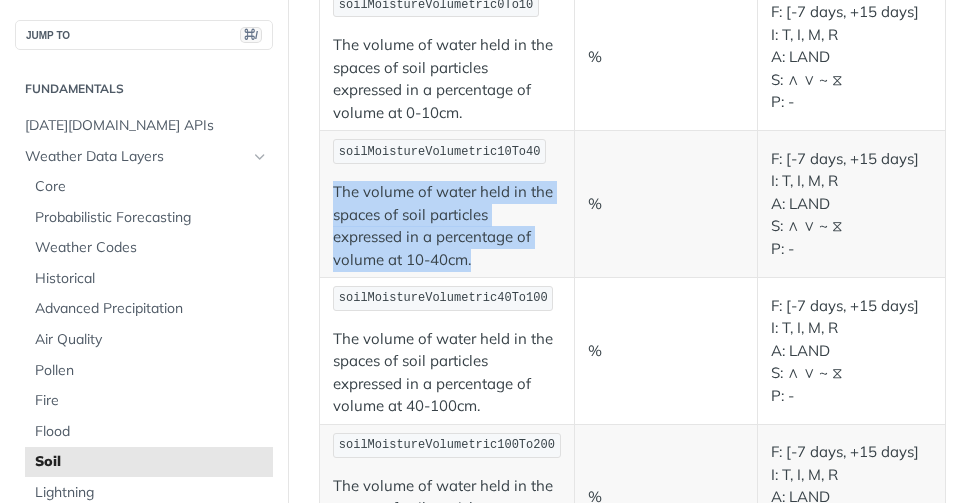 scroll, scrollTop: 429, scrollLeft: 0, axis: vertical 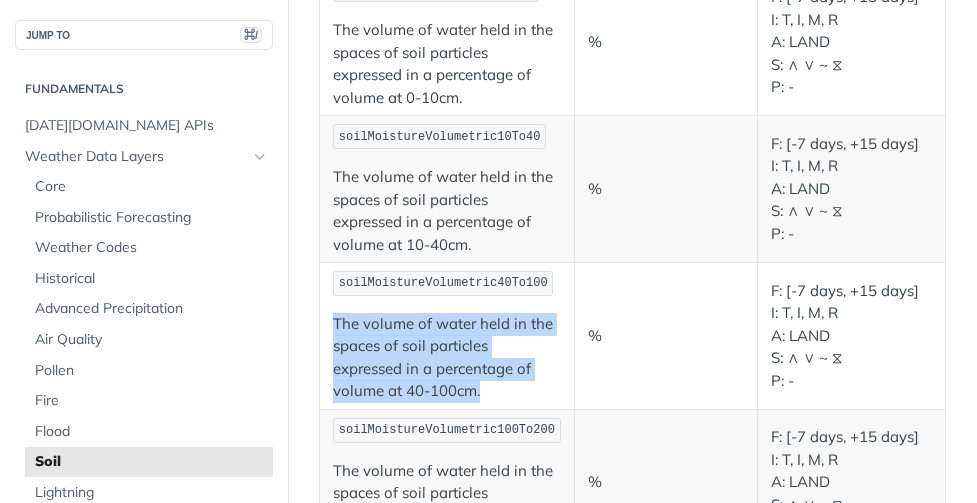 drag, startPoint x: 502, startPoint y: 395, endPoint x: 330, endPoint y: 327, distance: 184.95406 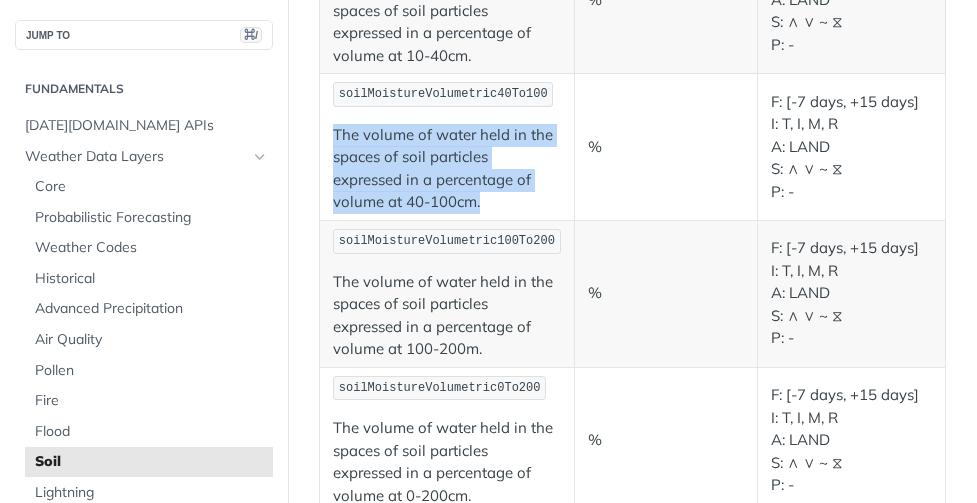 scroll, scrollTop: 630, scrollLeft: 0, axis: vertical 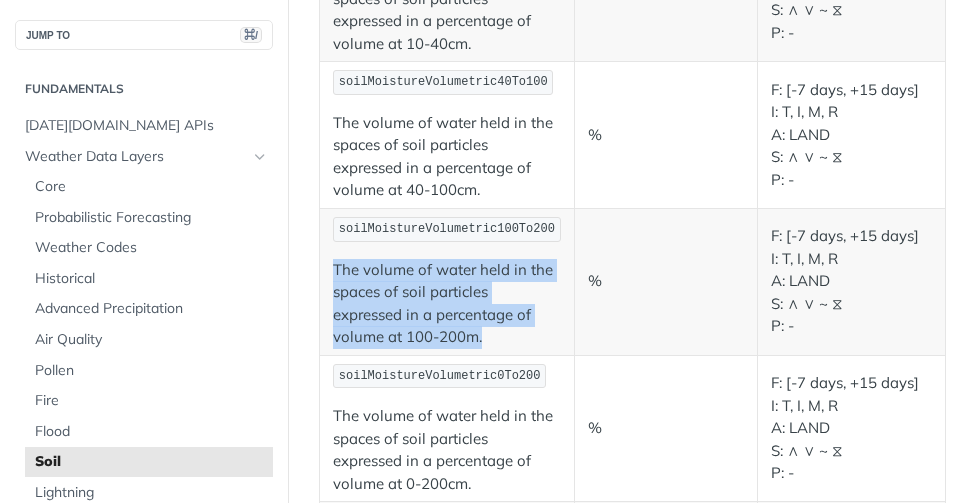 drag, startPoint x: 492, startPoint y: 331, endPoint x: 326, endPoint y: 270, distance: 176.85304 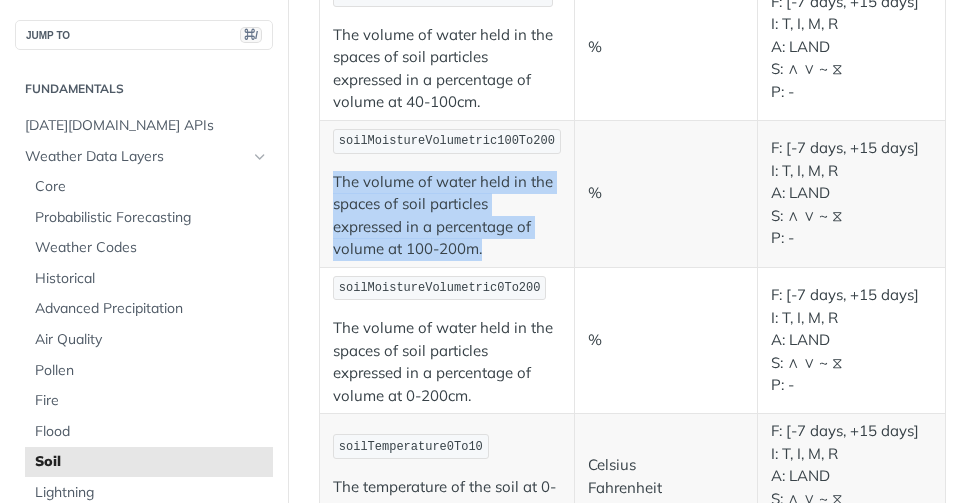 scroll, scrollTop: 820, scrollLeft: 0, axis: vertical 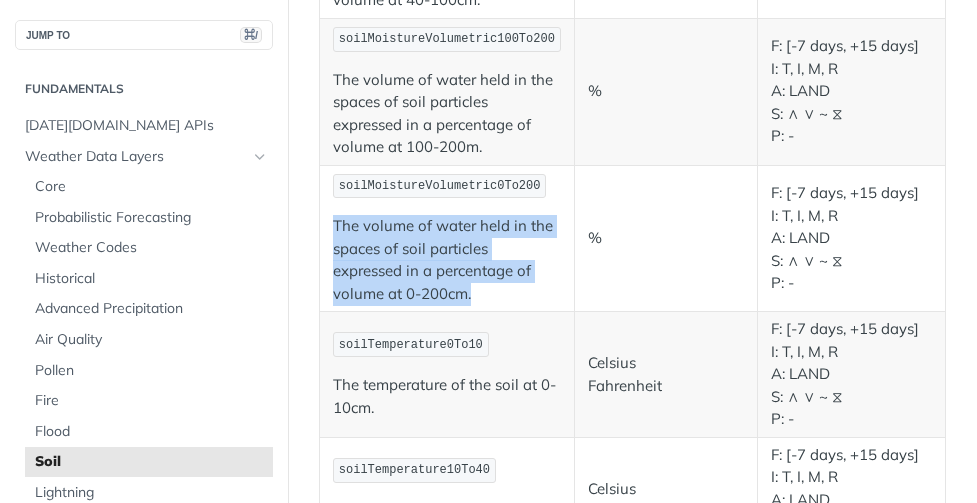 drag, startPoint x: 480, startPoint y: 292, endPoint x: 335, endPoint y: 229, distance: 158.09491 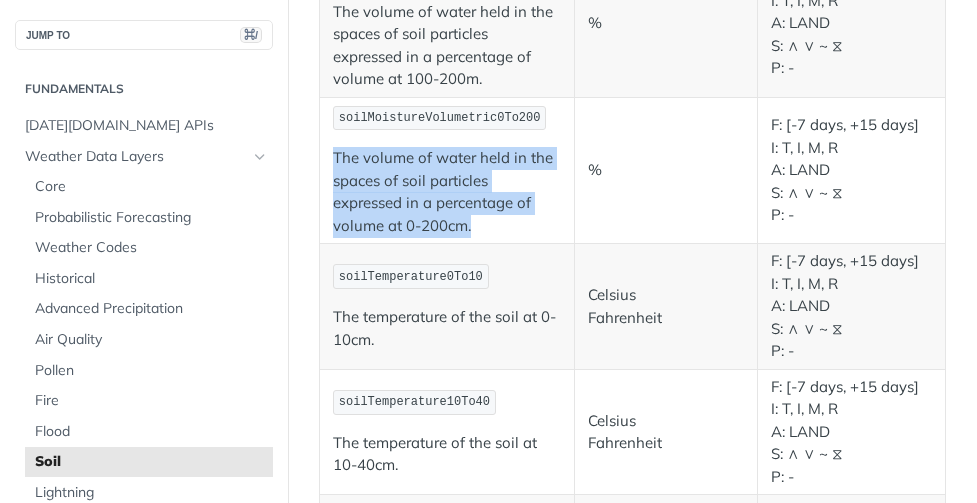 scroll, scrollTop: 893, scrollLeft: 0, axis: vertical 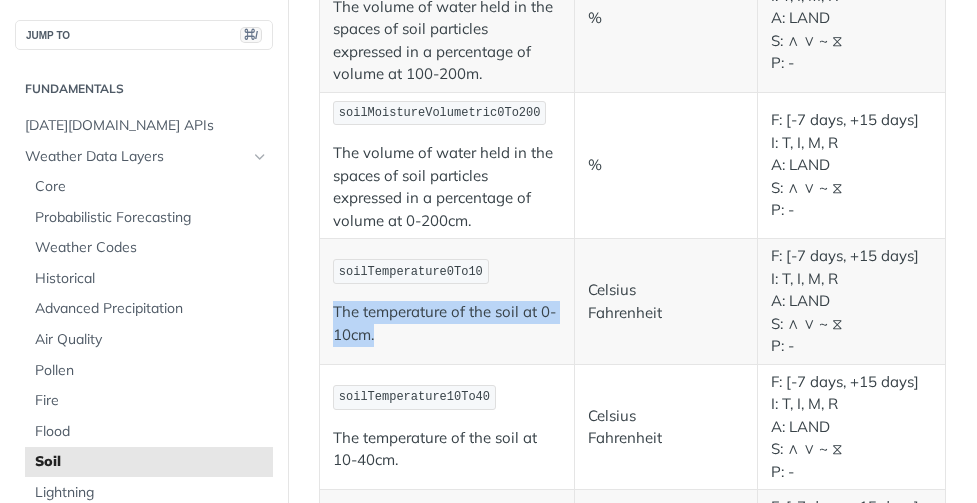 drag, startPoint x: 380, startPoint y: 338, endPoint x: 333, endPoint y: 316, distance: 51.894123 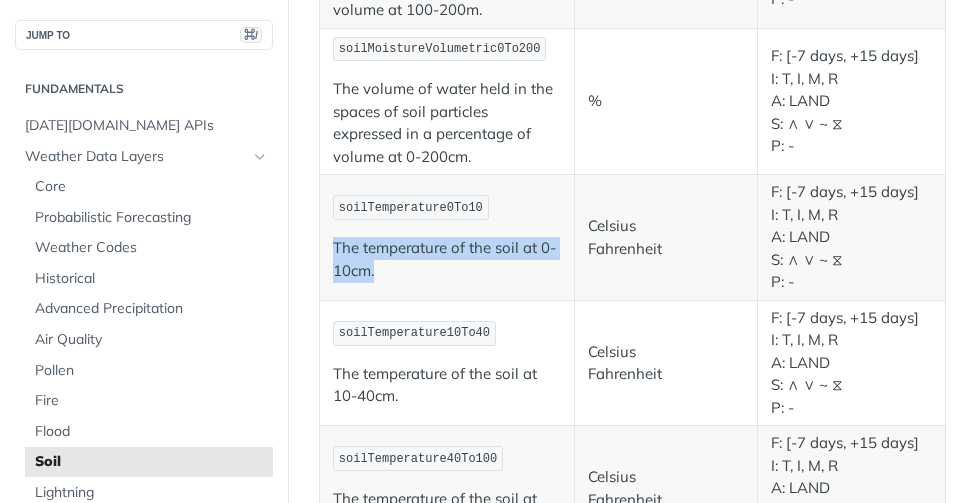 scroll, scrollTop: 971, scrollLeft: 0, axis: vertical 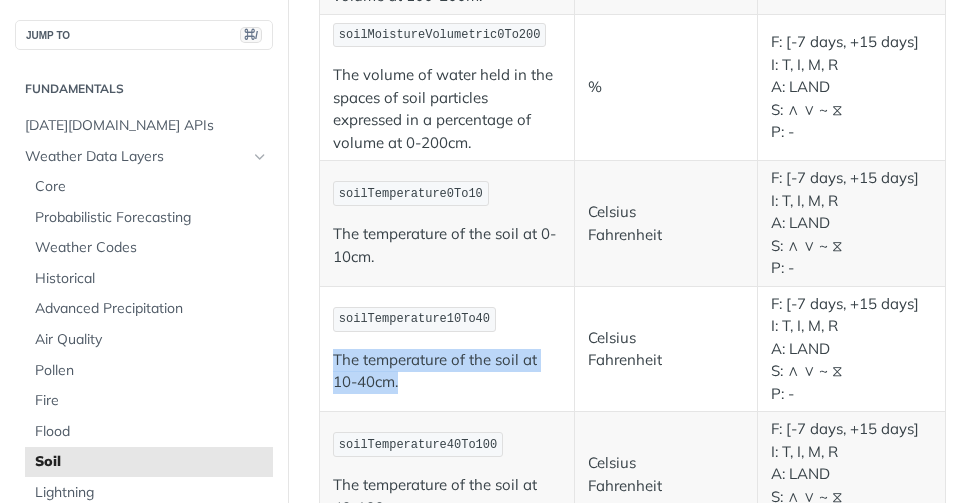 drag, startPoint x: 401, startPoint y: 387, endPoint x: 329, endPoint y: 358, distance: 77.62087 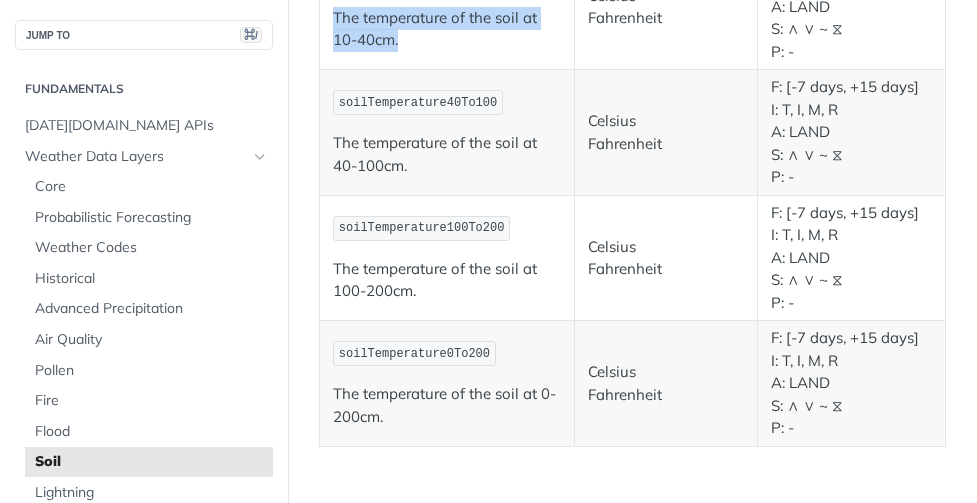 scroll, scrollTop: 1323, scrollLeft: 0, axis: vertical 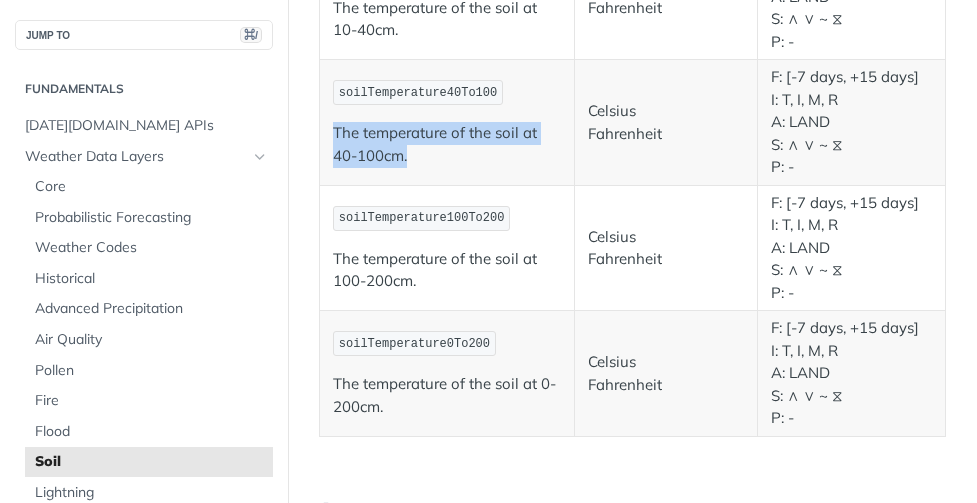 drag, startPoint x: 413, startPoint y: 149, endPoint x: 327, endPoint y: 124, distance: 89.560036 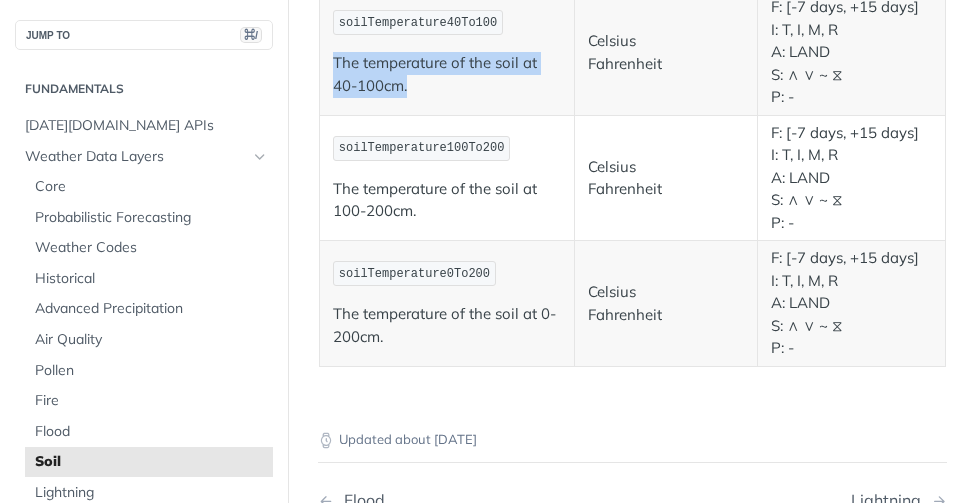 scroll, scrollTop: 1394, scrollLeft: 0, axis: vertical 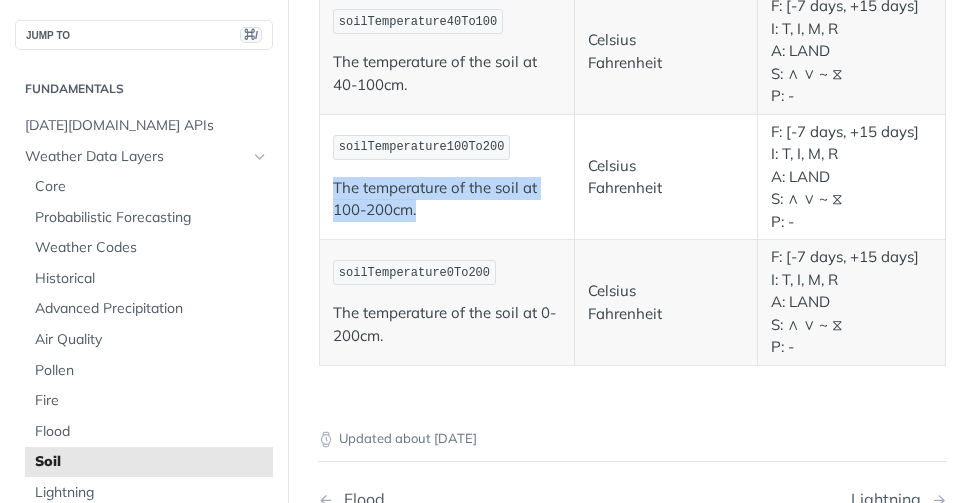 drag, startPoint x: 426, startPoint y: 217, endPoint x: 333, endPoint y: 191, distance: 96.56604 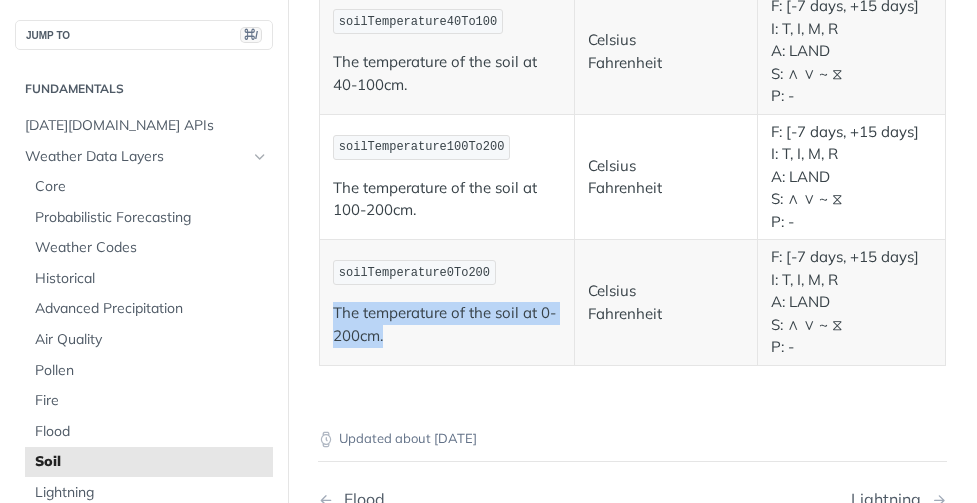 drag, startPoint x: 386, startPoint y: 337, endPoint x: 324, endPoint y: 319, distance: 64.56005 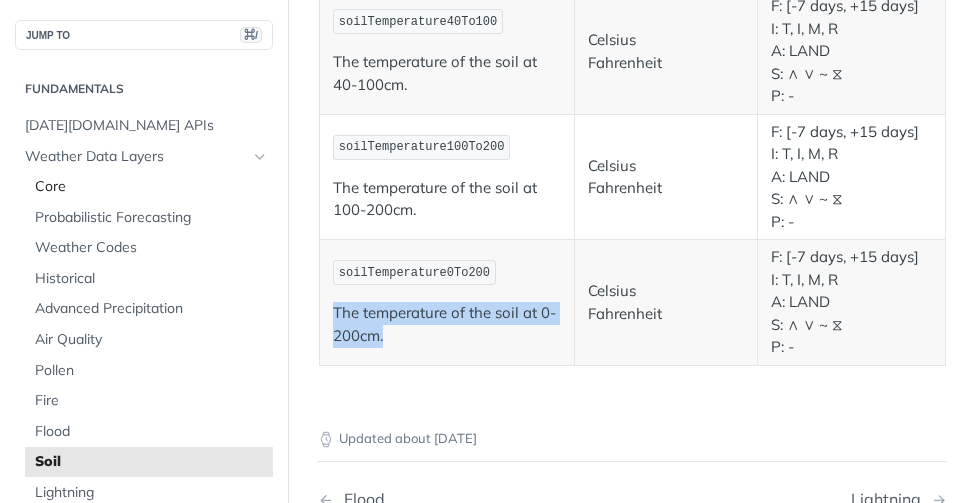 click on "Core" at bounding box center [151, 187] 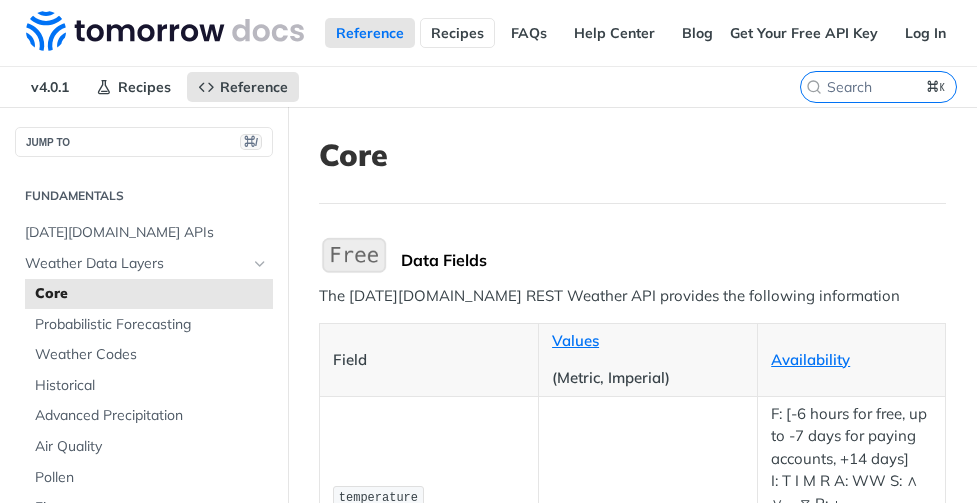 scroll, scrollTop: 7857, scrollLeft: 0, axis: vertical 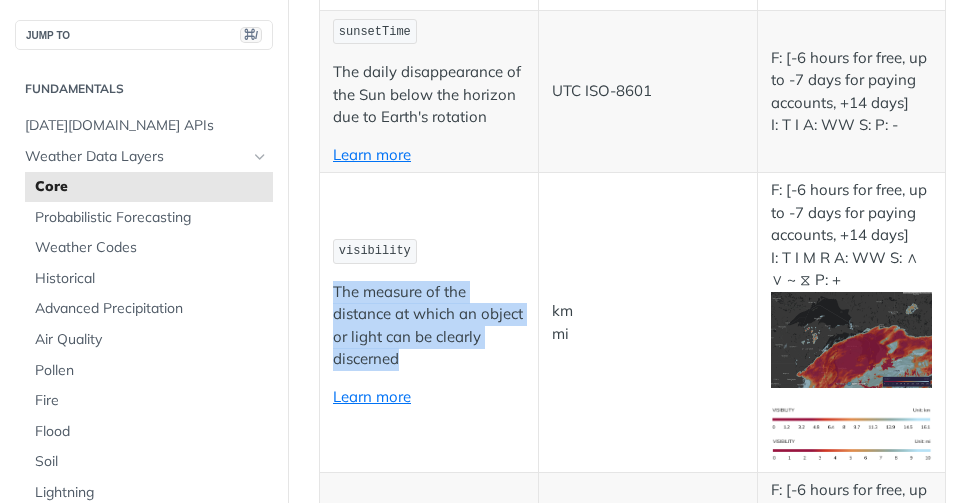 drag, startPoint x: 403, startPoint y: 361, endPoint x: 321, endPoint y: 299, distance: 102.80078 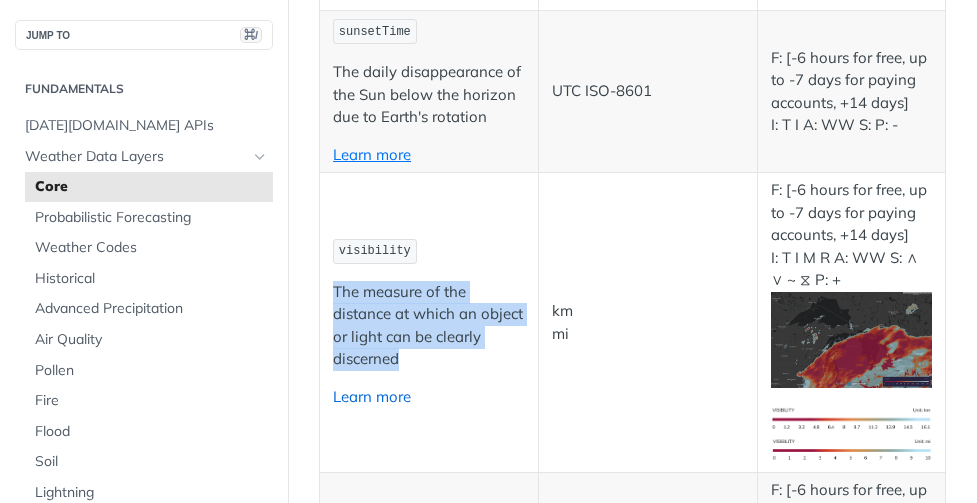 click on "Learn more" at bounding box center [372, 396] 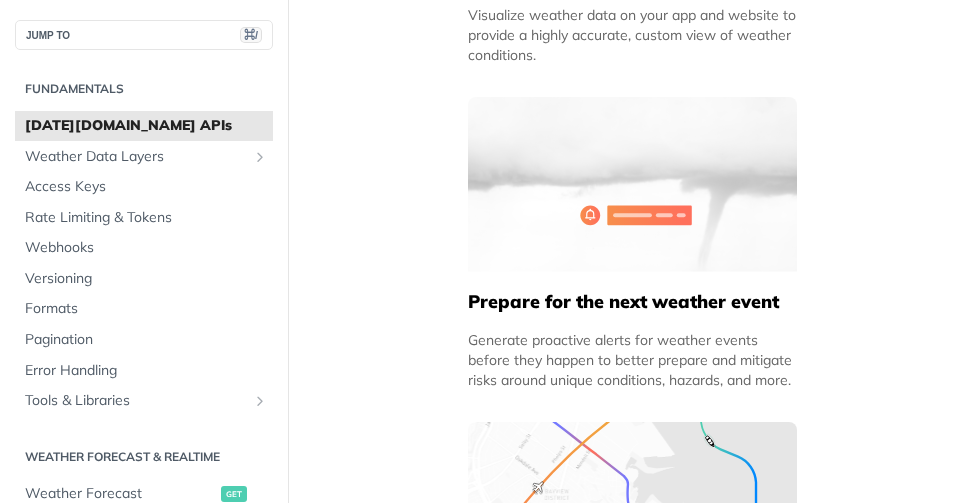 scroll, scrollTop: 1659, scrollLeft: 0, axis: vertical 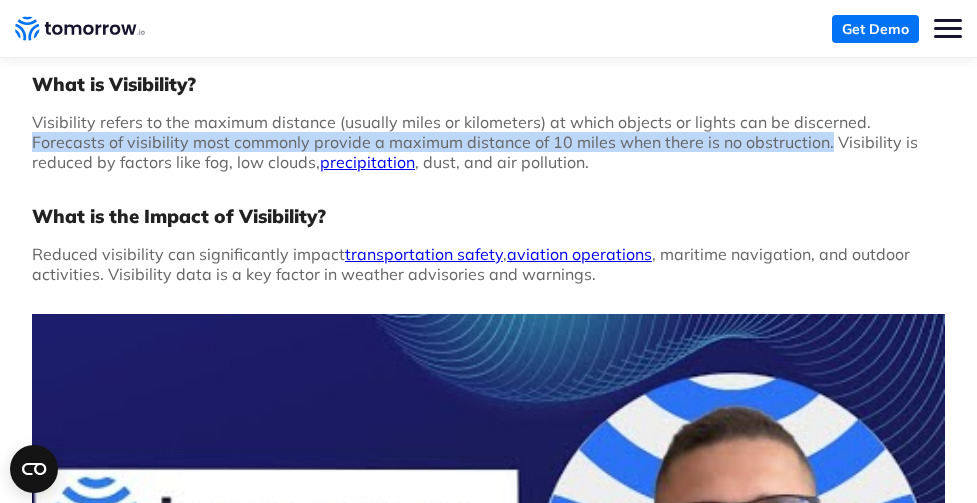 drag, startPoint x: 865, startPoint y: 121, endPoint x: 749, endPoint y: 137, distance: 117.09825 